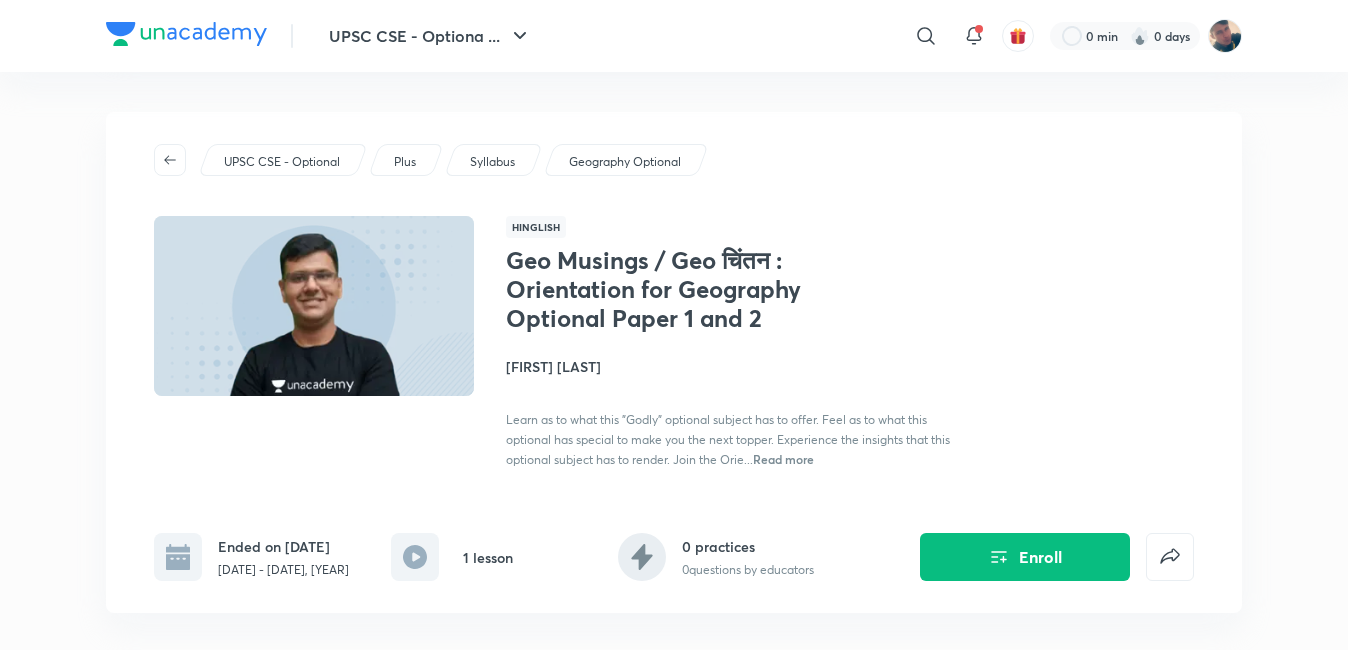 scroll, scrollTop: 400, scrollLeft: 0, axis: vertical 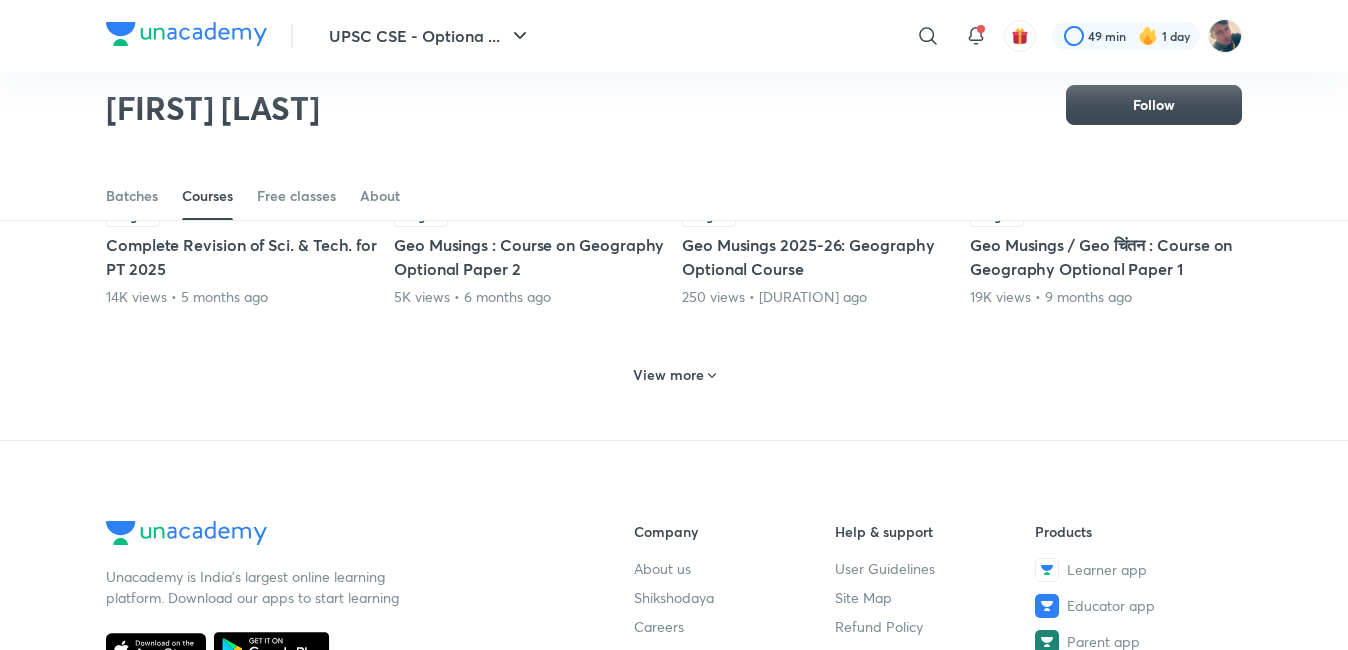 click on "View more" at bounding box center [668, 375] 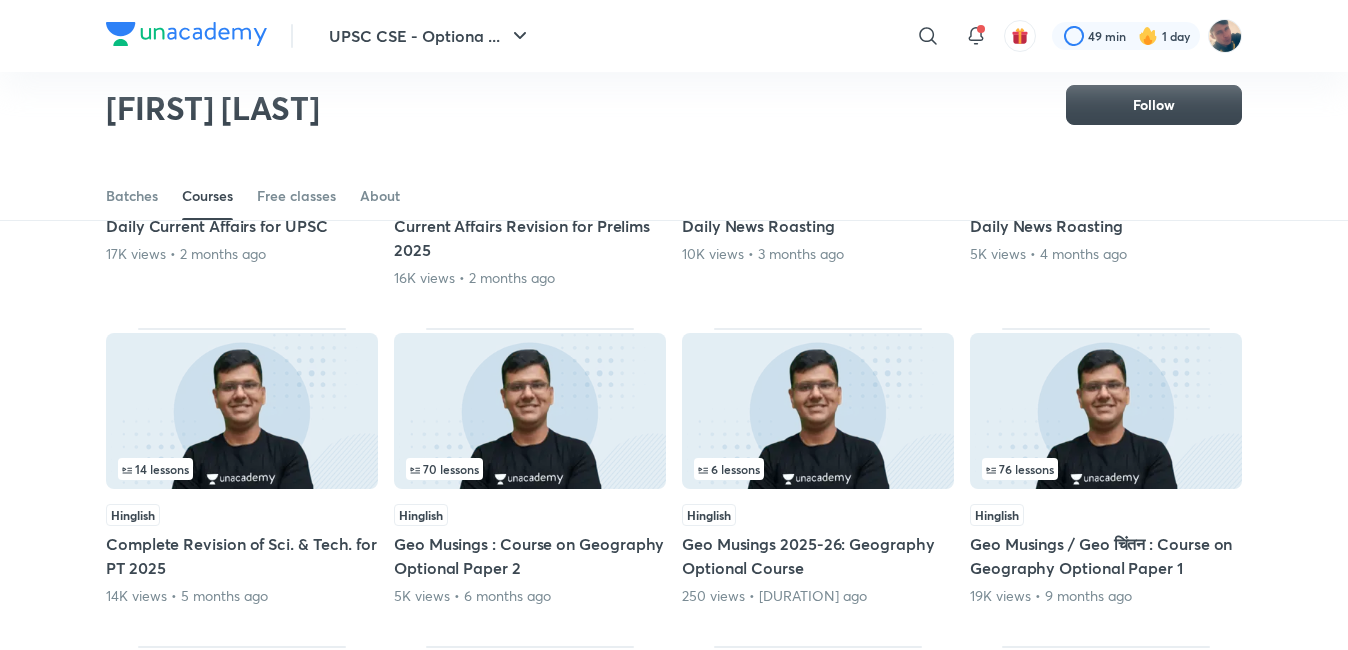 scroll, scrollTop: 788, scrollLeft: 0, axis: vertical 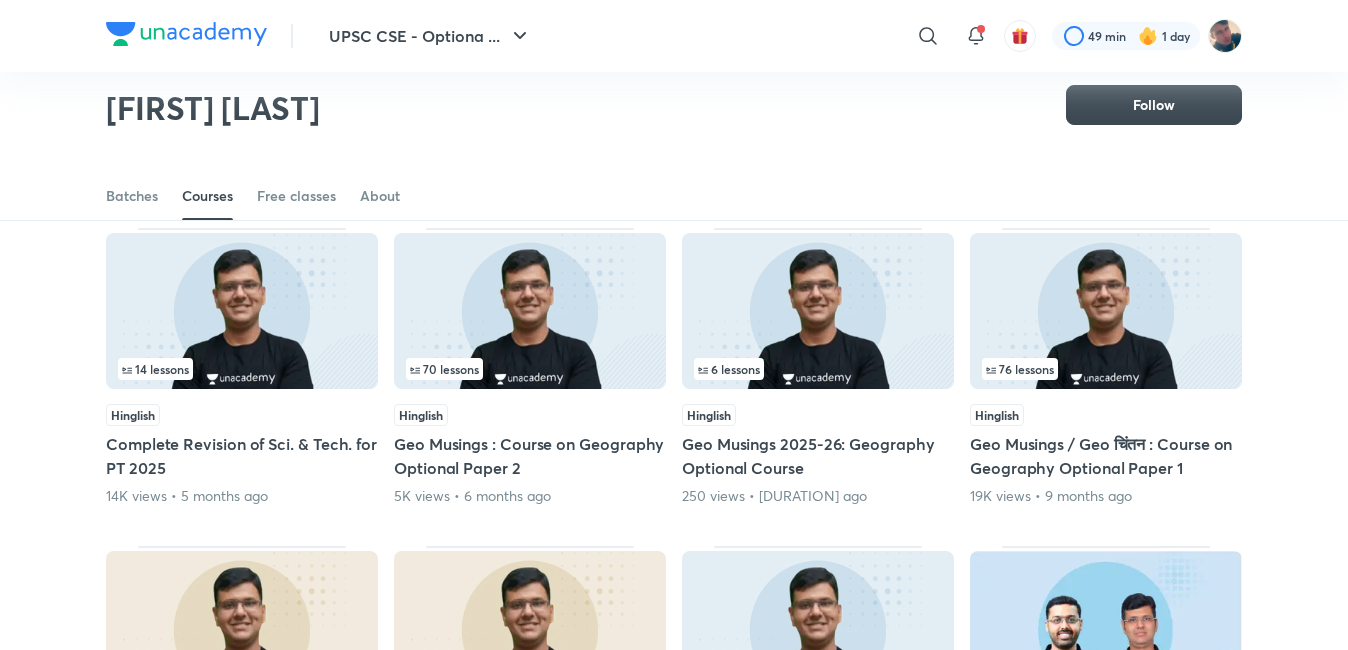 click at bounding box center [1106, 311] 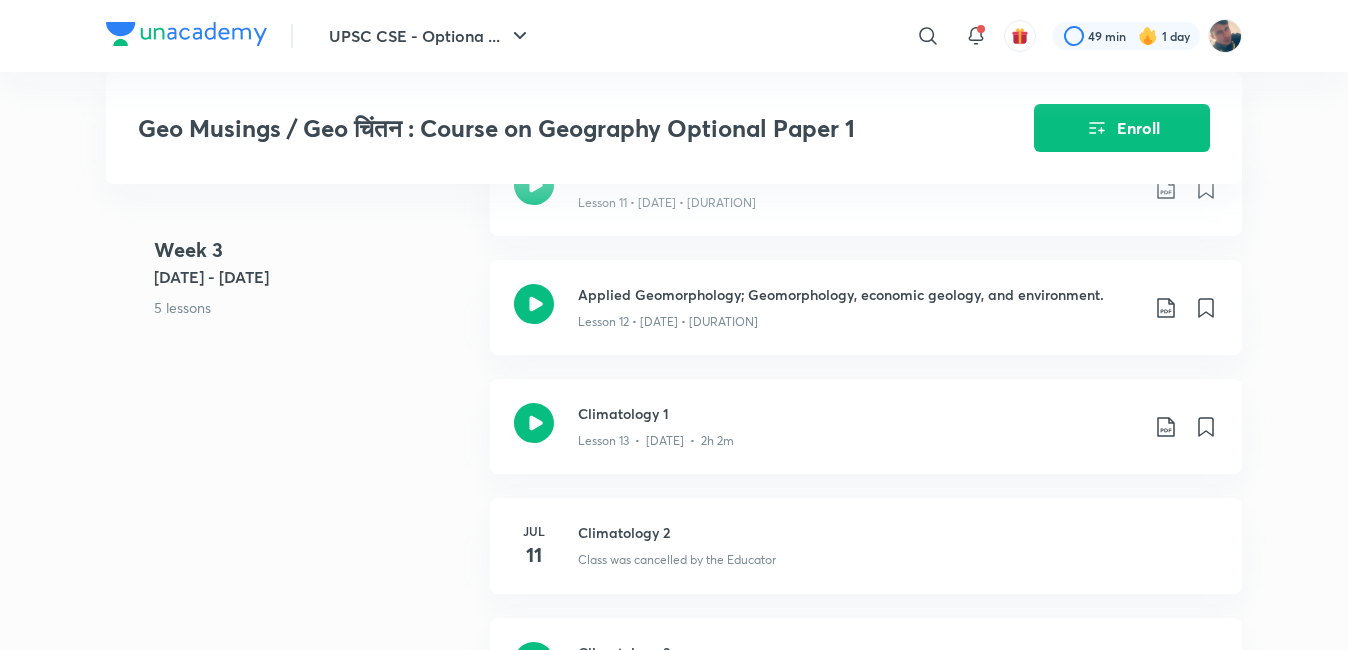 scroll, scrollTop: 2300, scrollLeft: 0, axis: vertical 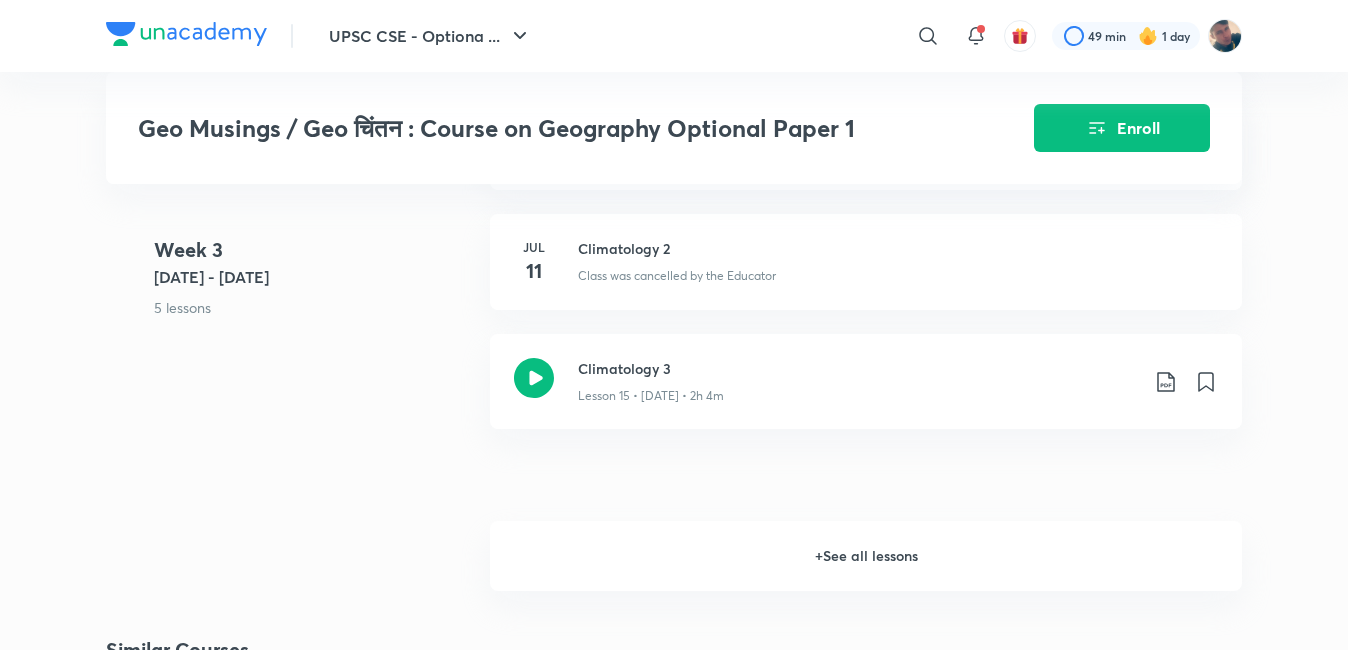 click on "+  See all lessons" at bounding box center [866, 556] 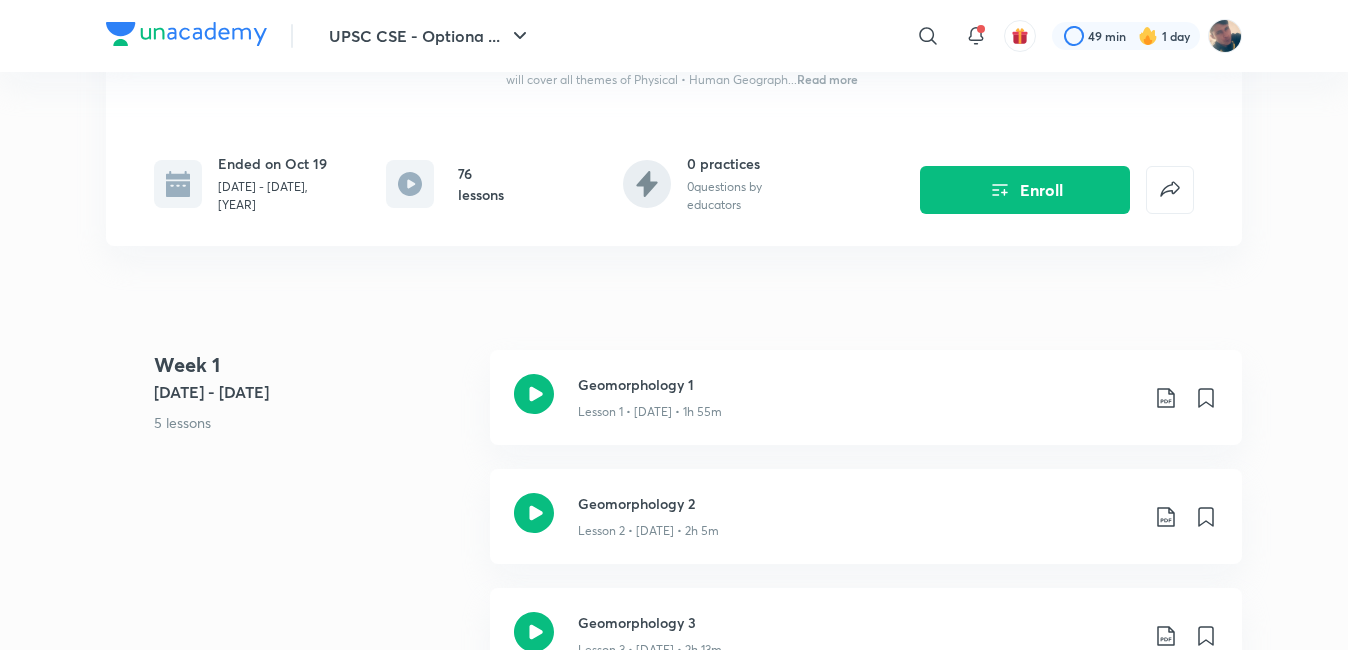 scroll, scrollTop: 400, scrollLeft: 0, axis: vertical 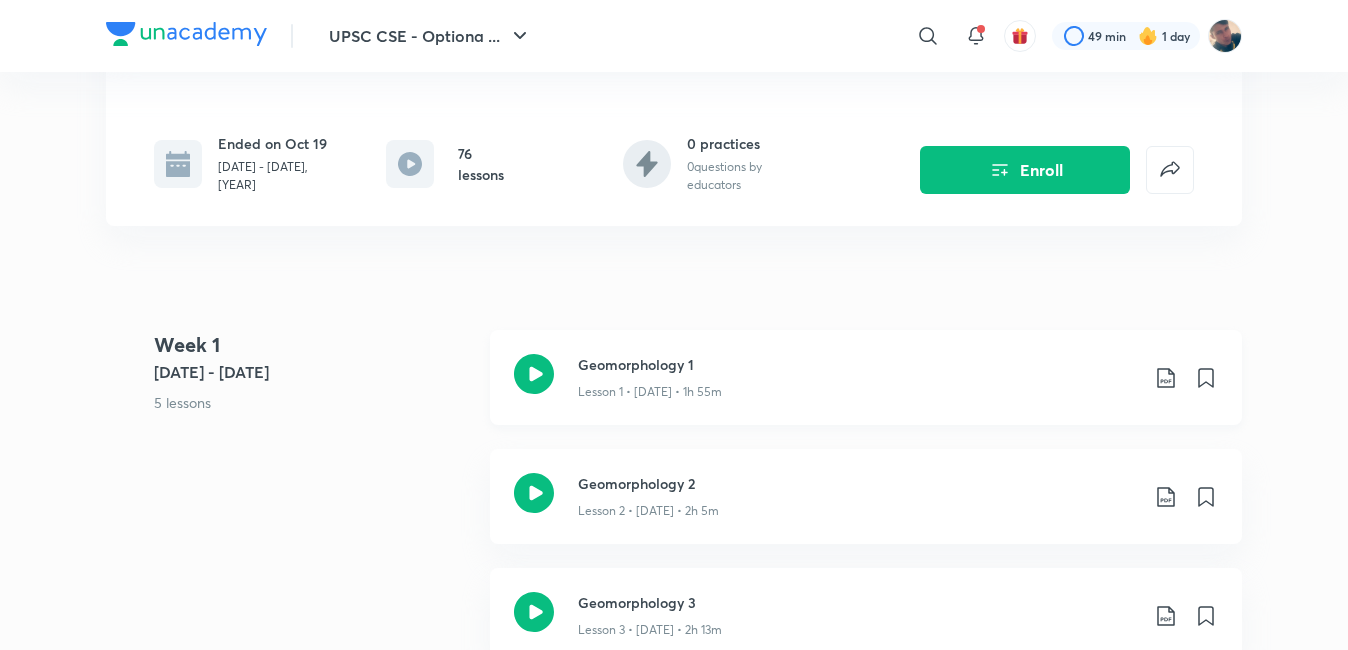 click 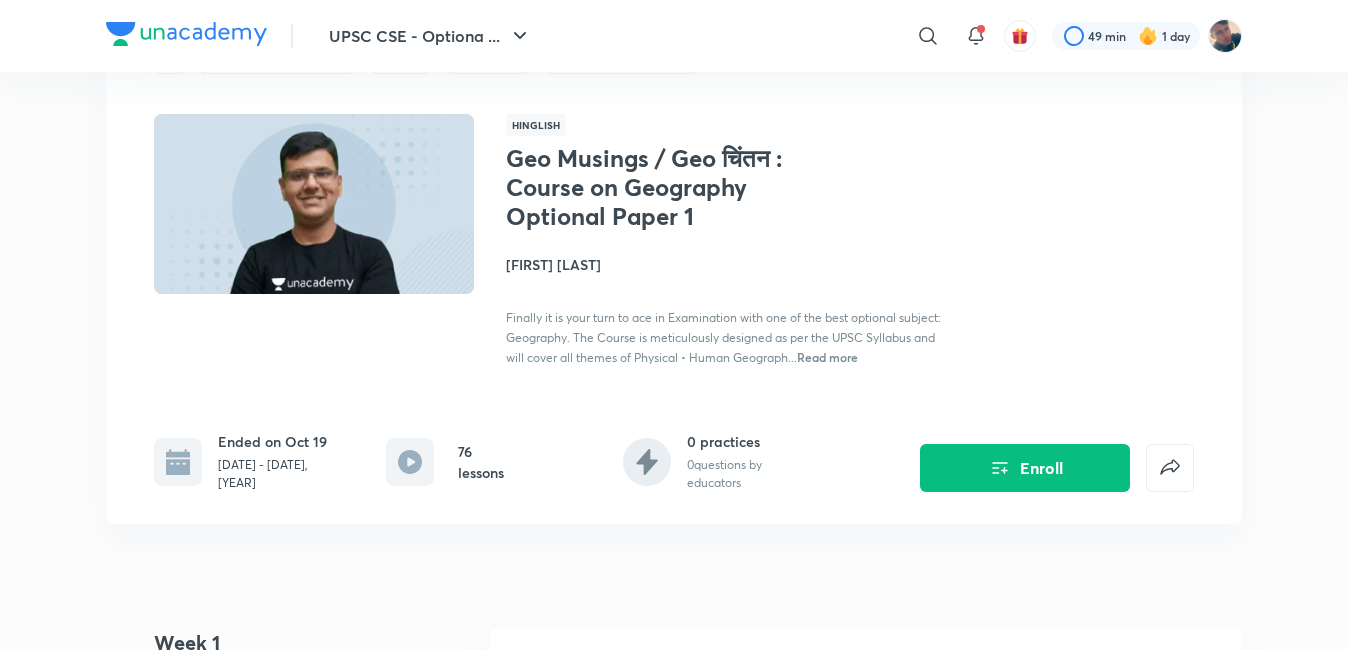 scroll, scrollTop: 100, scrollLeft: 0, axis: vertical 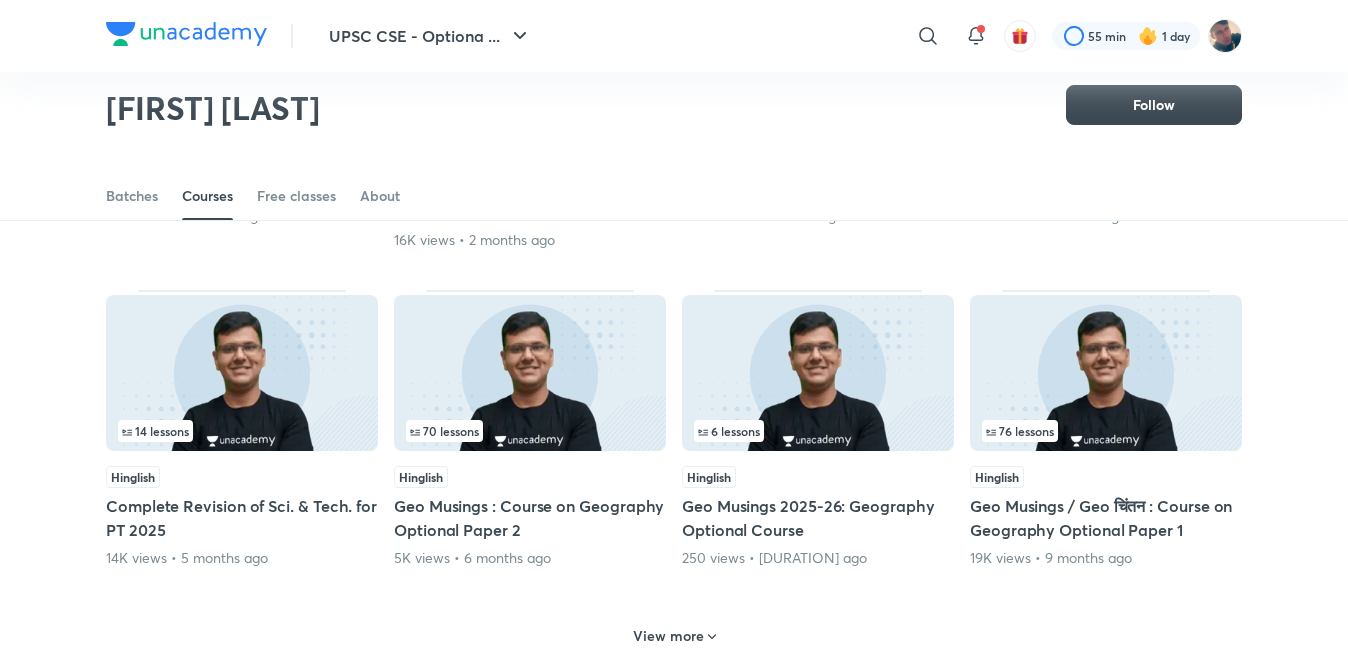 click at bounding box center [1106, 373] 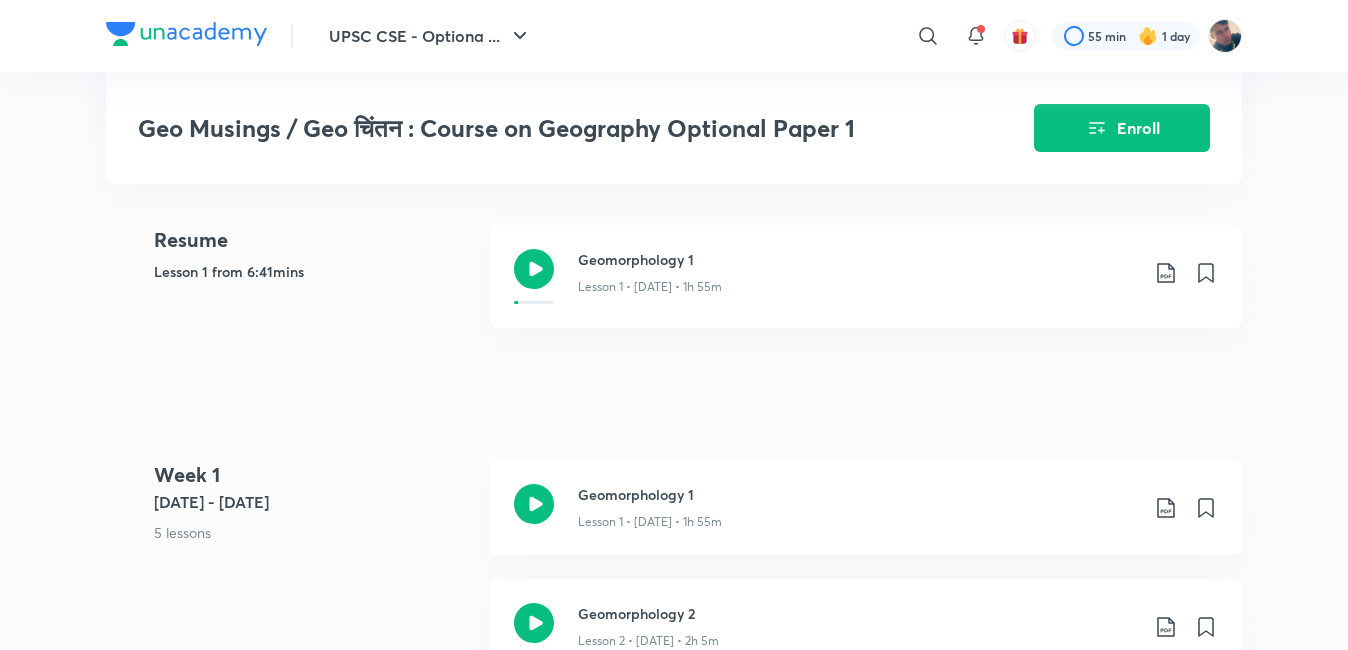 scroll, scrollTop: 600, scrollLeft: 0, axis: vertical 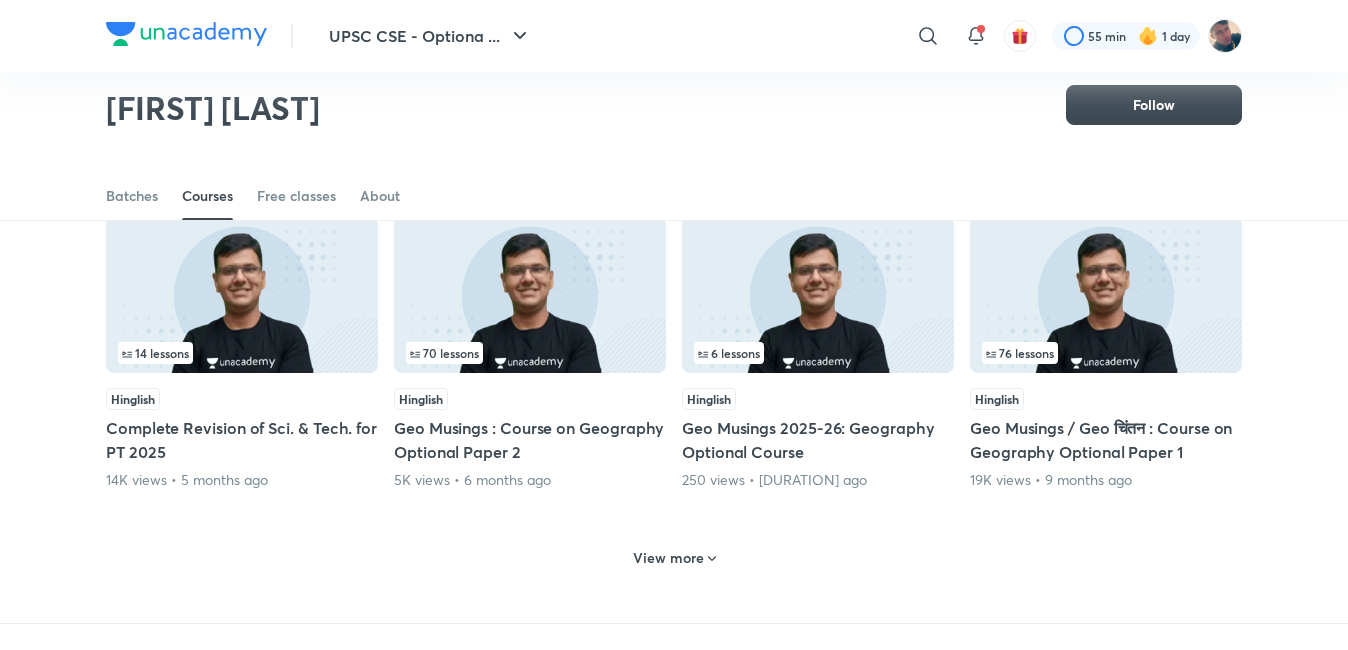 click at bounding box center (530, 295) 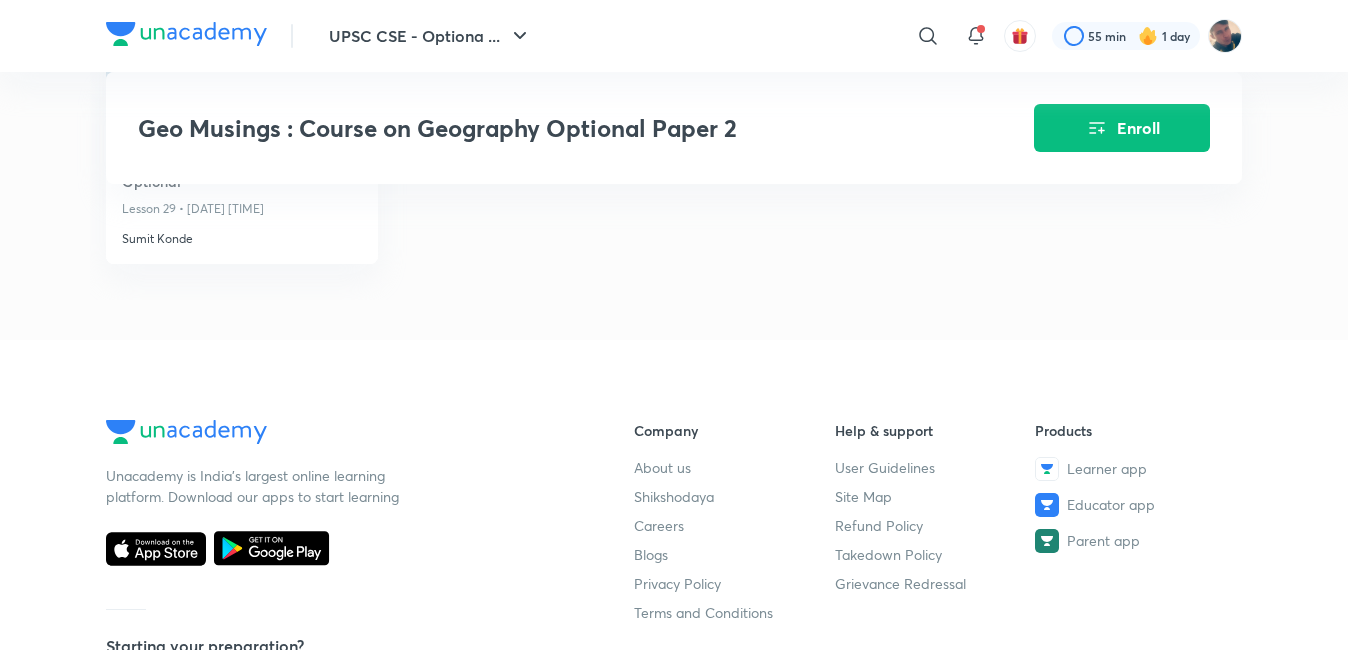 scroll, scrollTop: 2400, scrollLeft: 0, axis: vertical 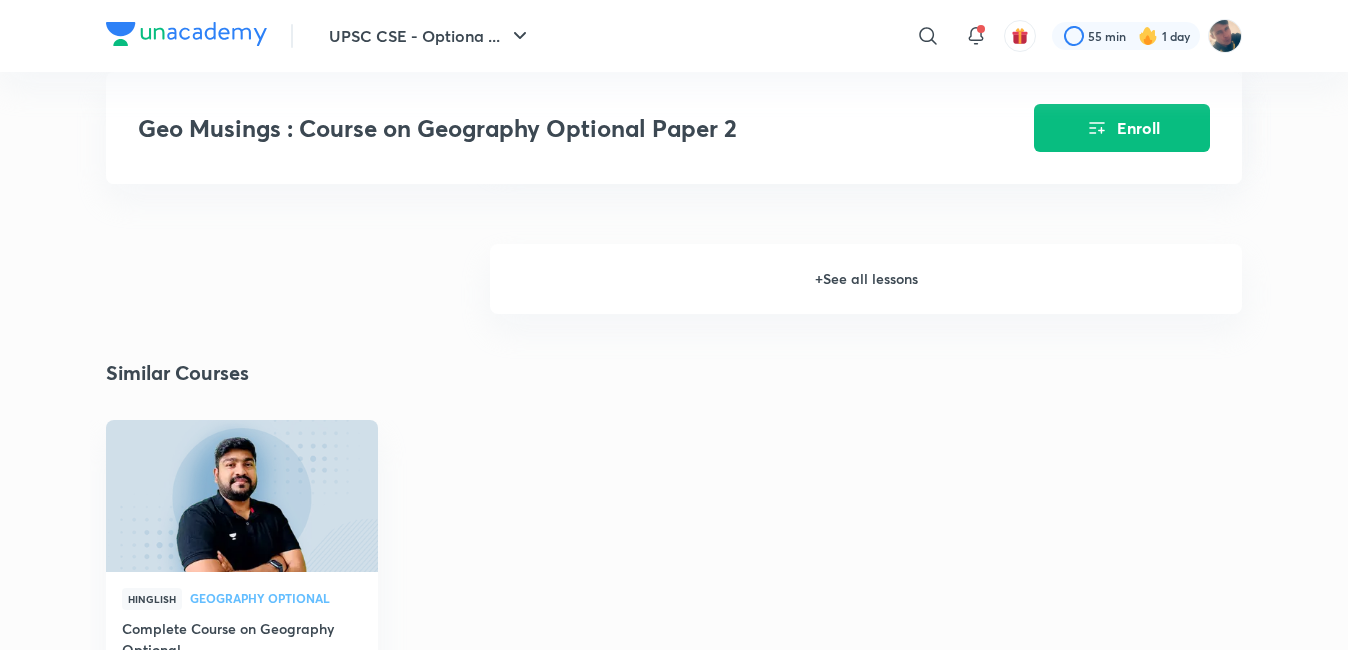 click on "+  See all lessons" at bounding box center [866, 279] 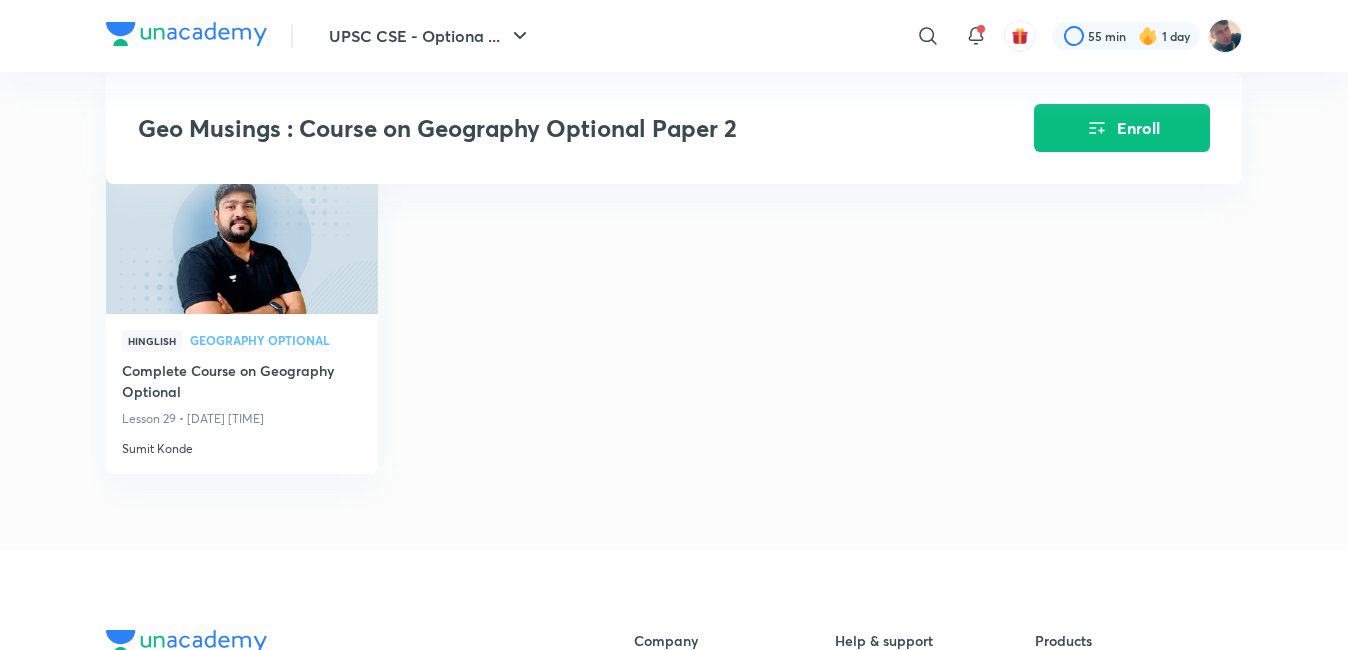 scroll, scrollTop: 10500, scrollLeft: 0, axis: vertical 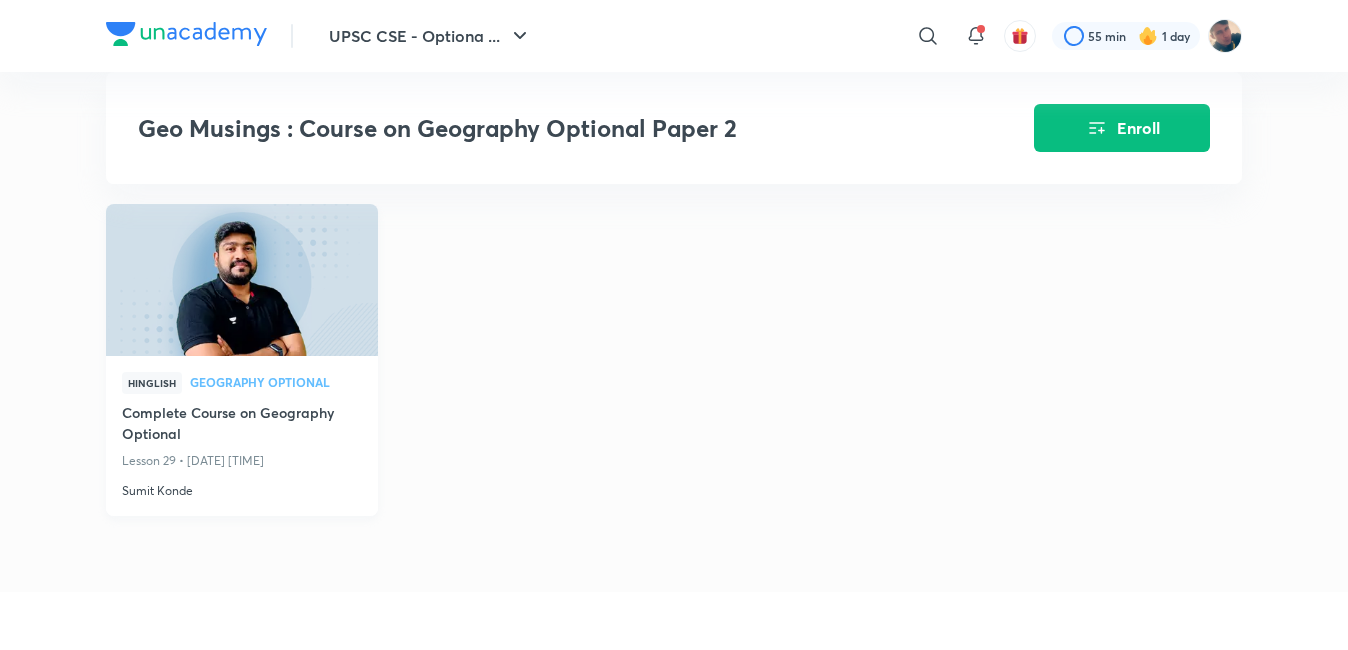 click at bounding box center [241, 279] 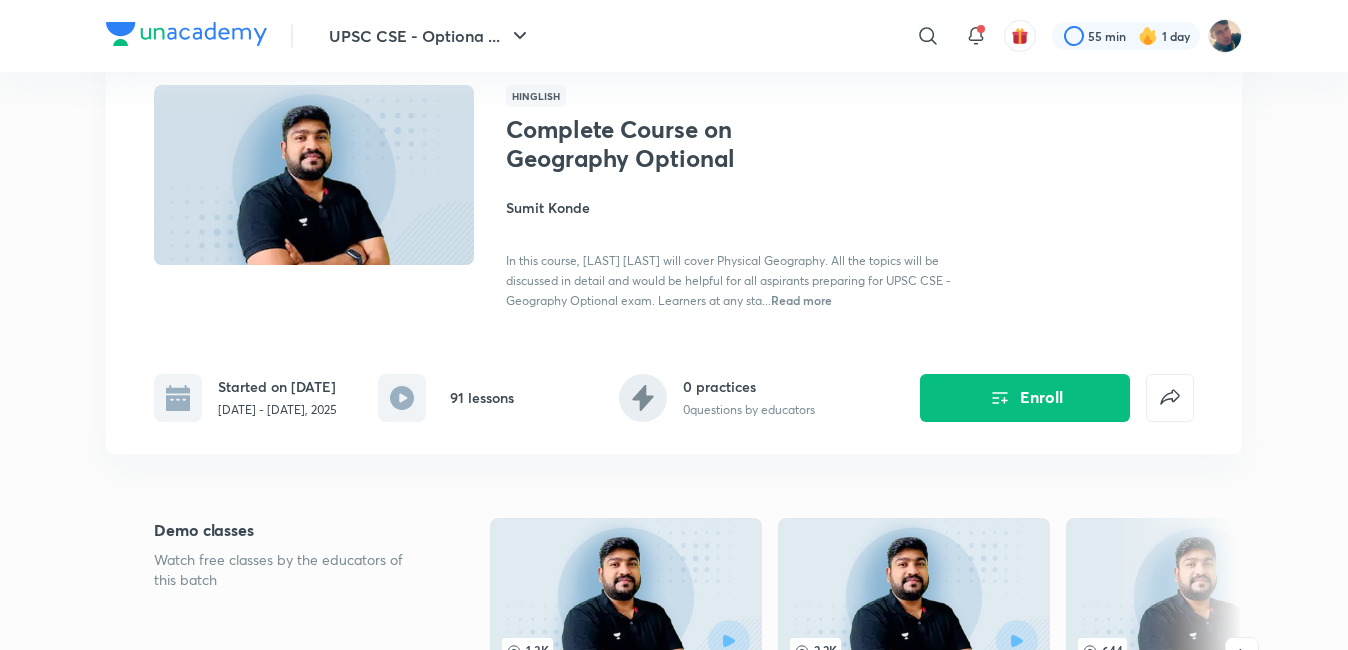 scroll, scrollTop: 0, scrollLeft: 0, axis: both 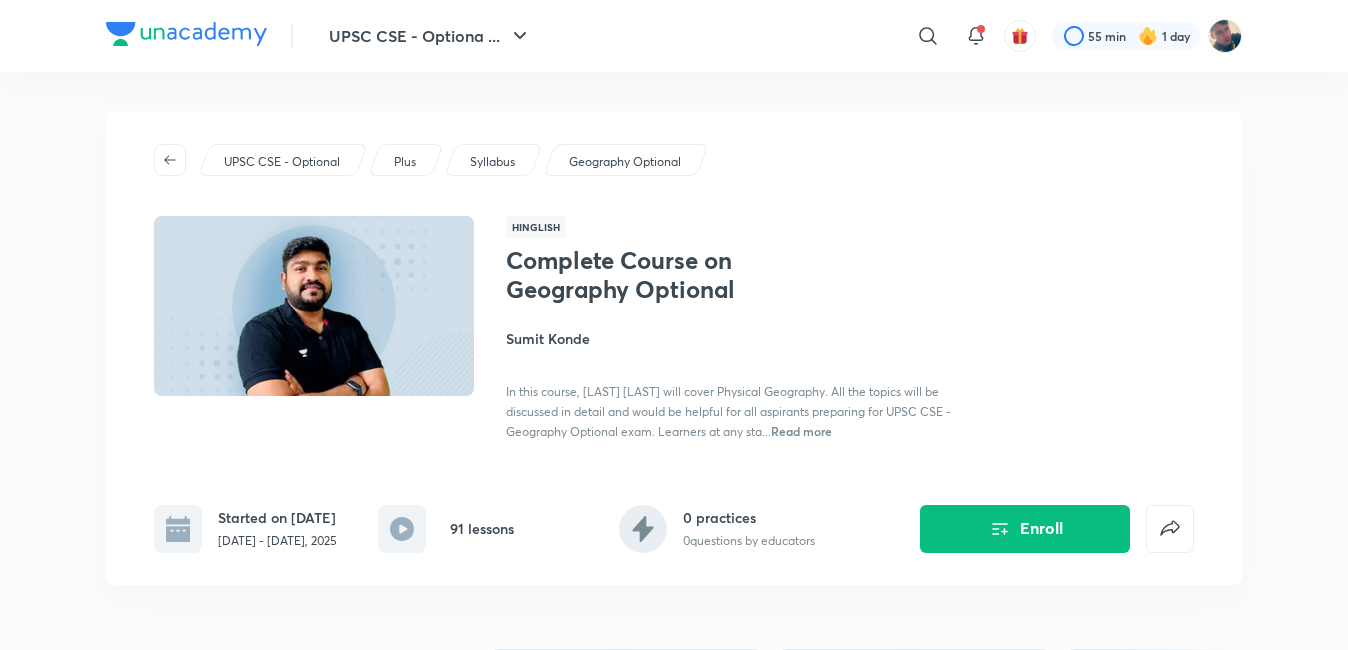 click at bounding box center (314, 306) 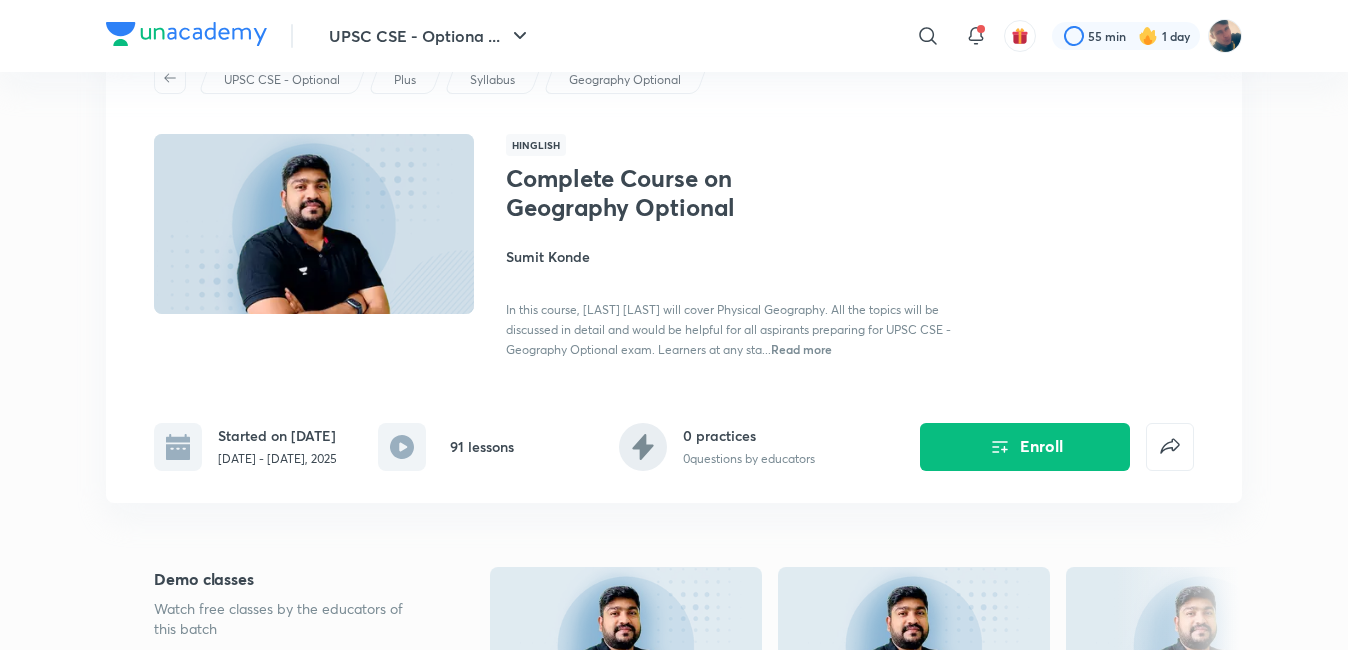 scroll, scrollTop: 0, scrollLeft: 0, axis: both 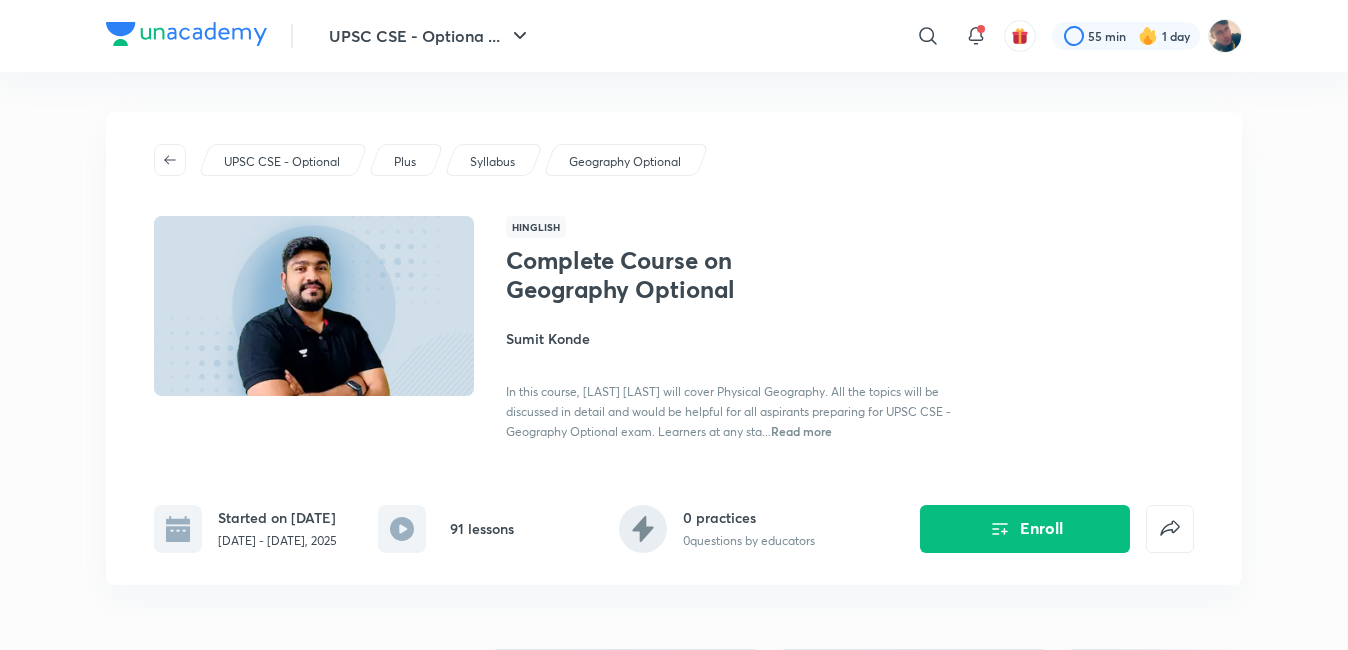 click on "UPSC CSE - Optional" at bounding box center [282, 162] 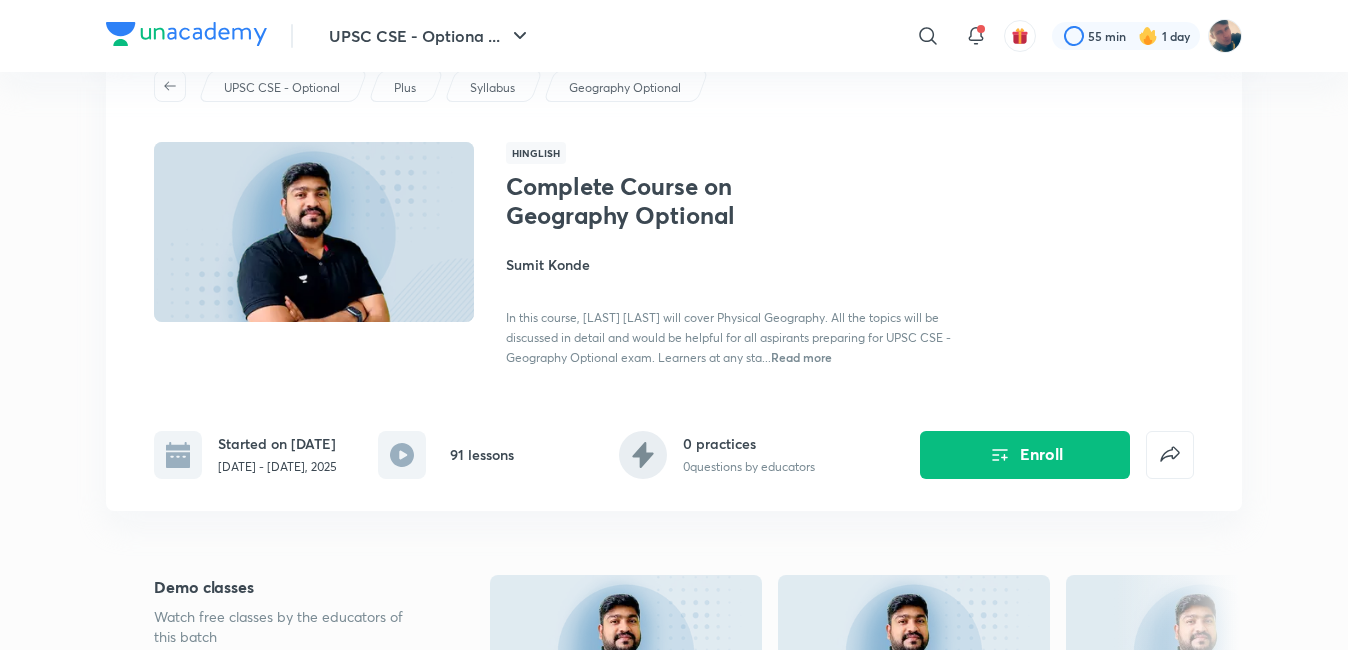scroll, scrollTop: 300, scrollLeft: 0, axis: vertical 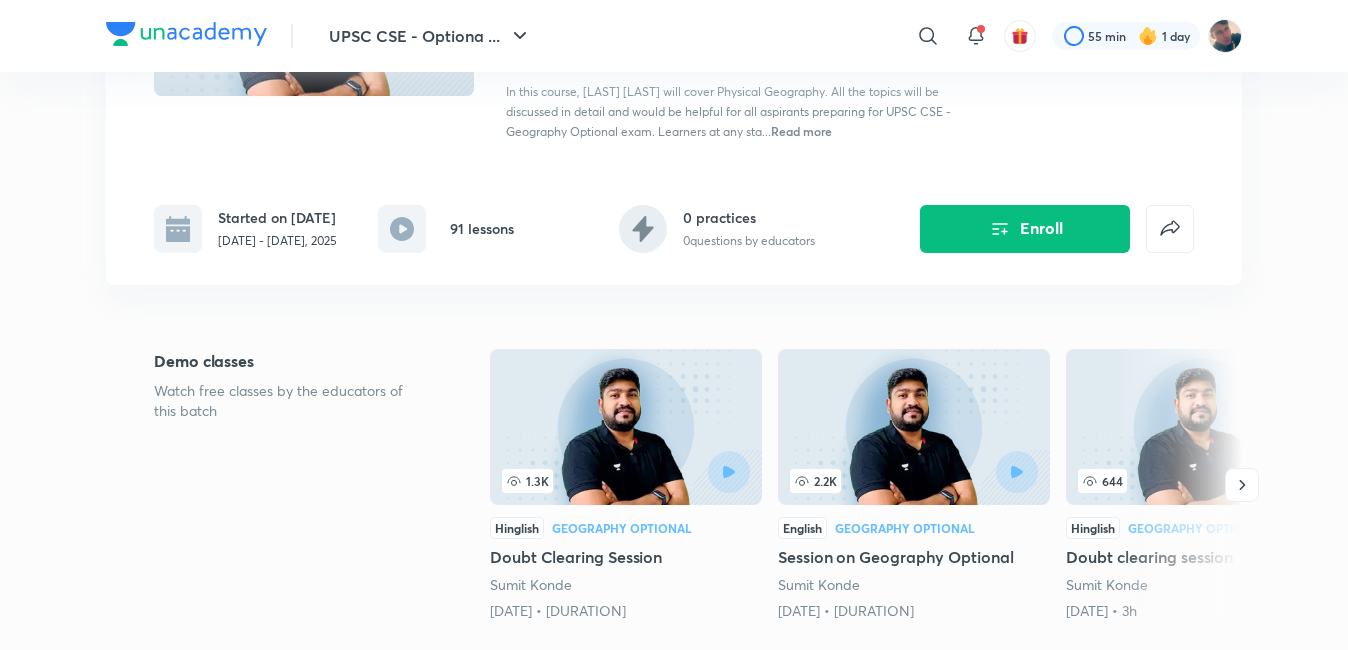click 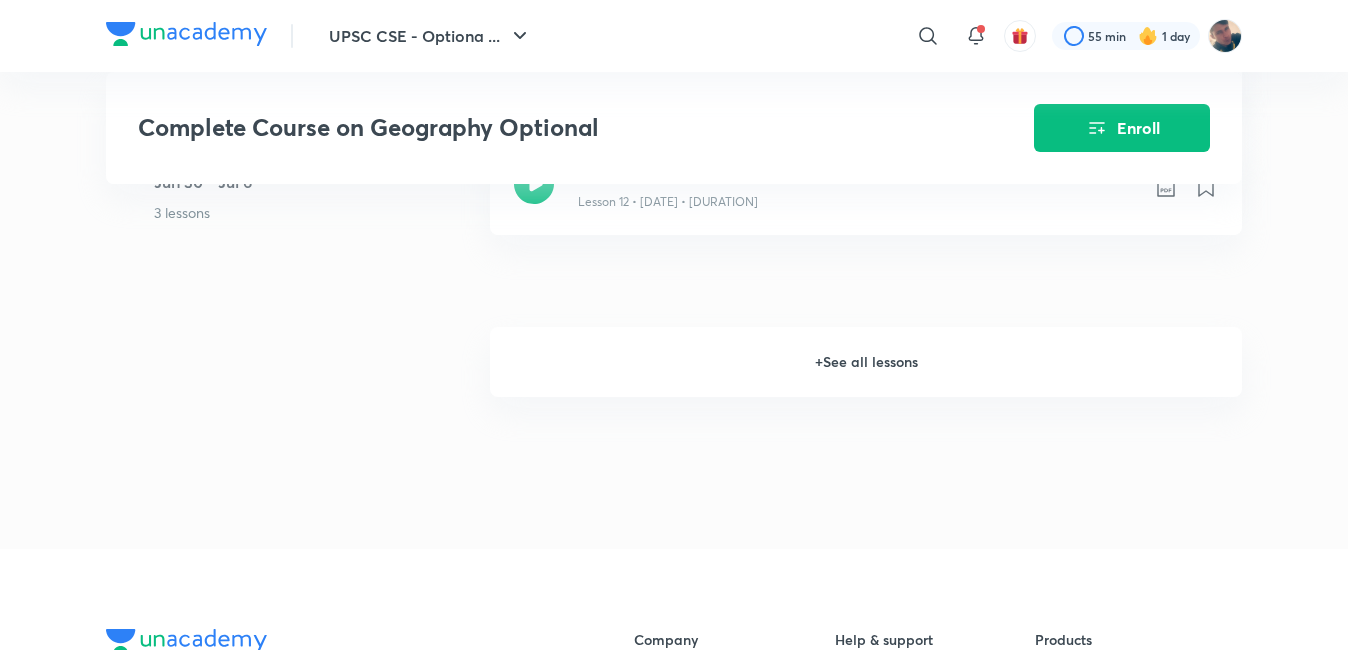 scroll, scrollTop: 2388, scrollLeft: 0, axis: vertical 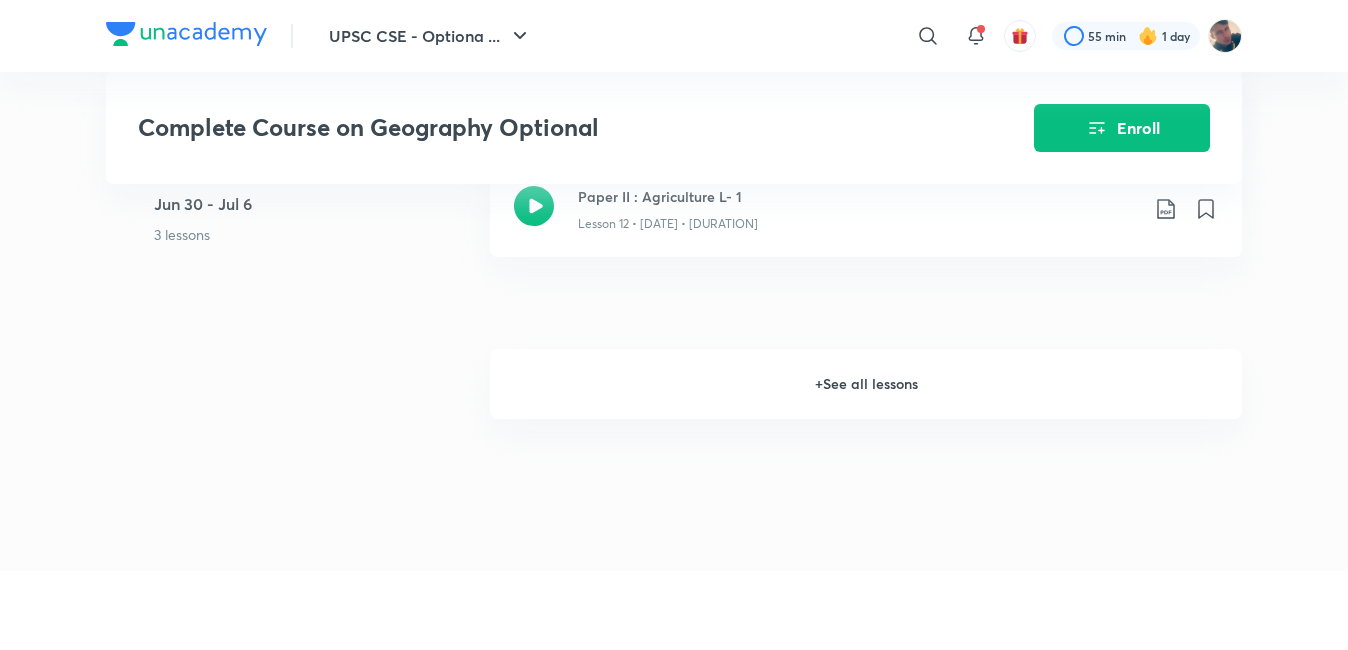 drag, startPoint x: 753, startPoint y: 400, endPoint x: 741, endPoint y: 396, distance: 12.649111 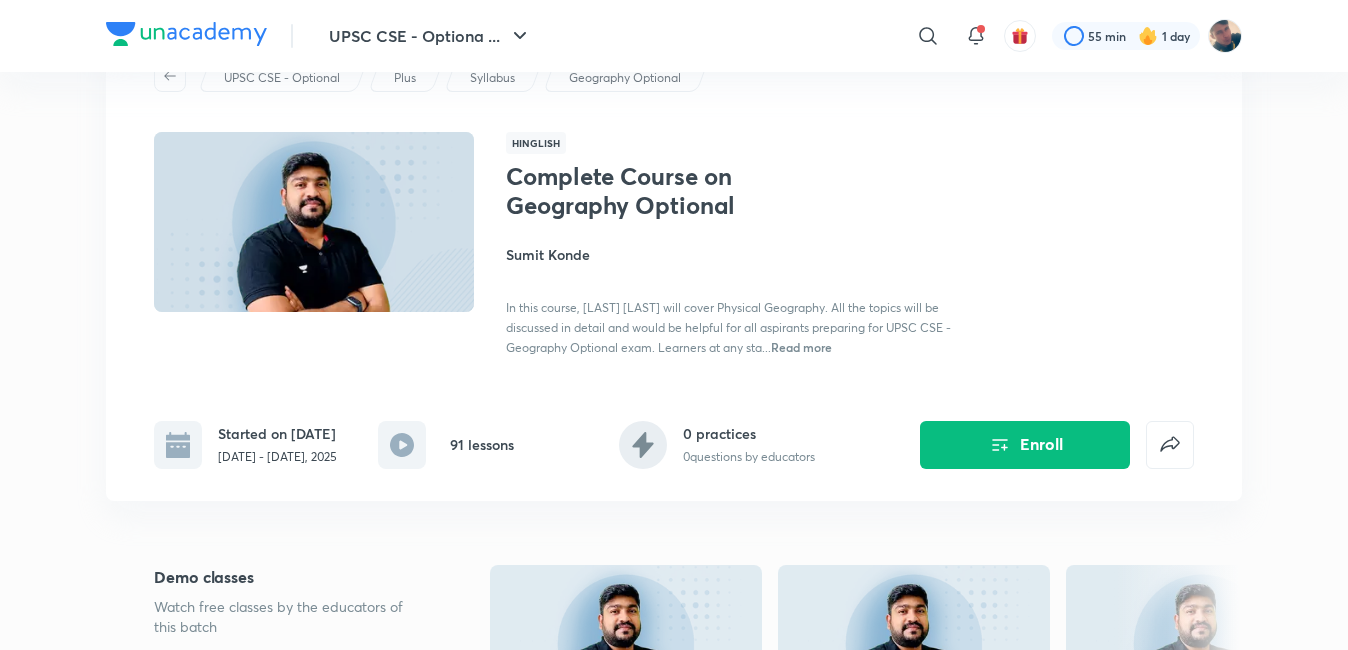 scroll, scrollTop: 0, scrollLeft: 0, axis: both 